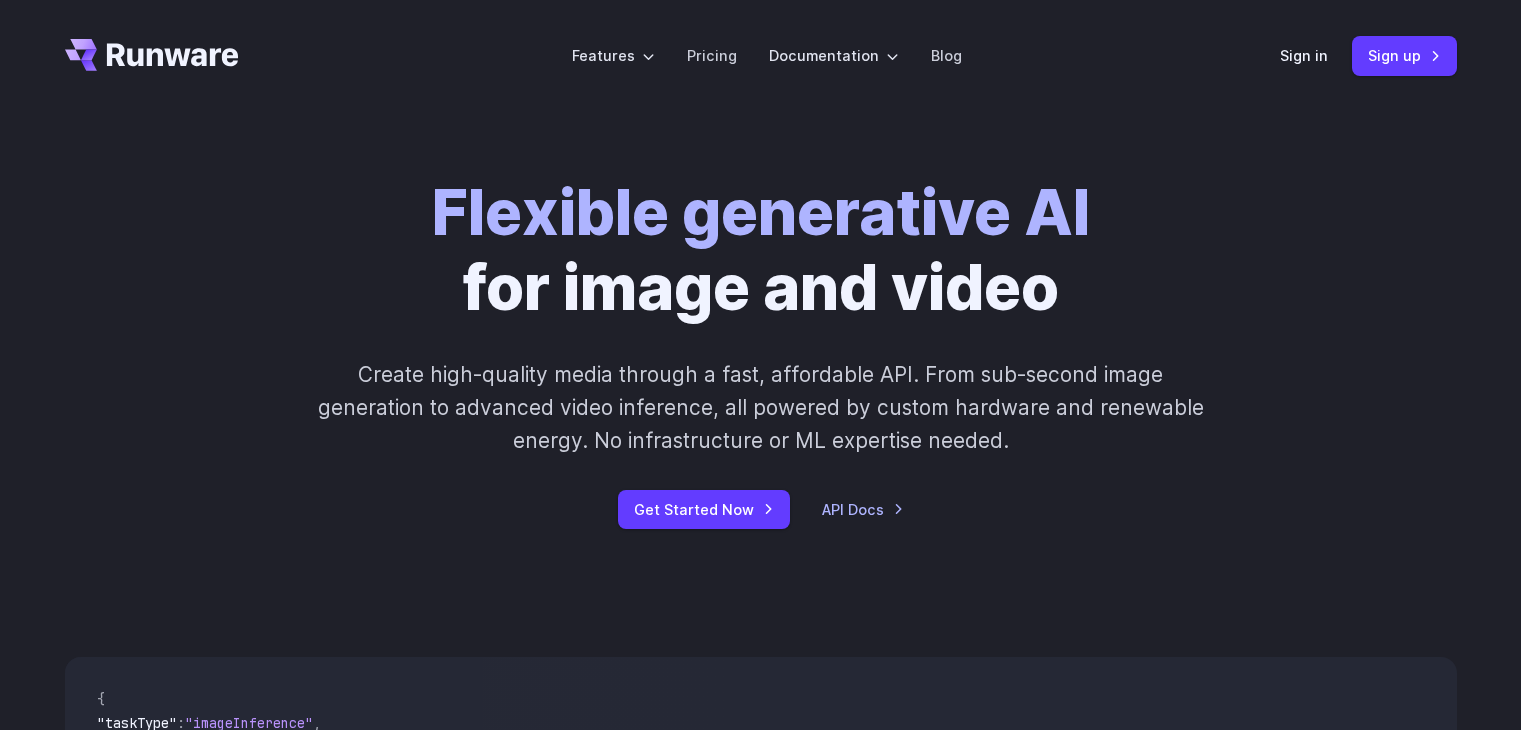 scroll, scrollTop: 0, scrollLeft: 0, axis: both 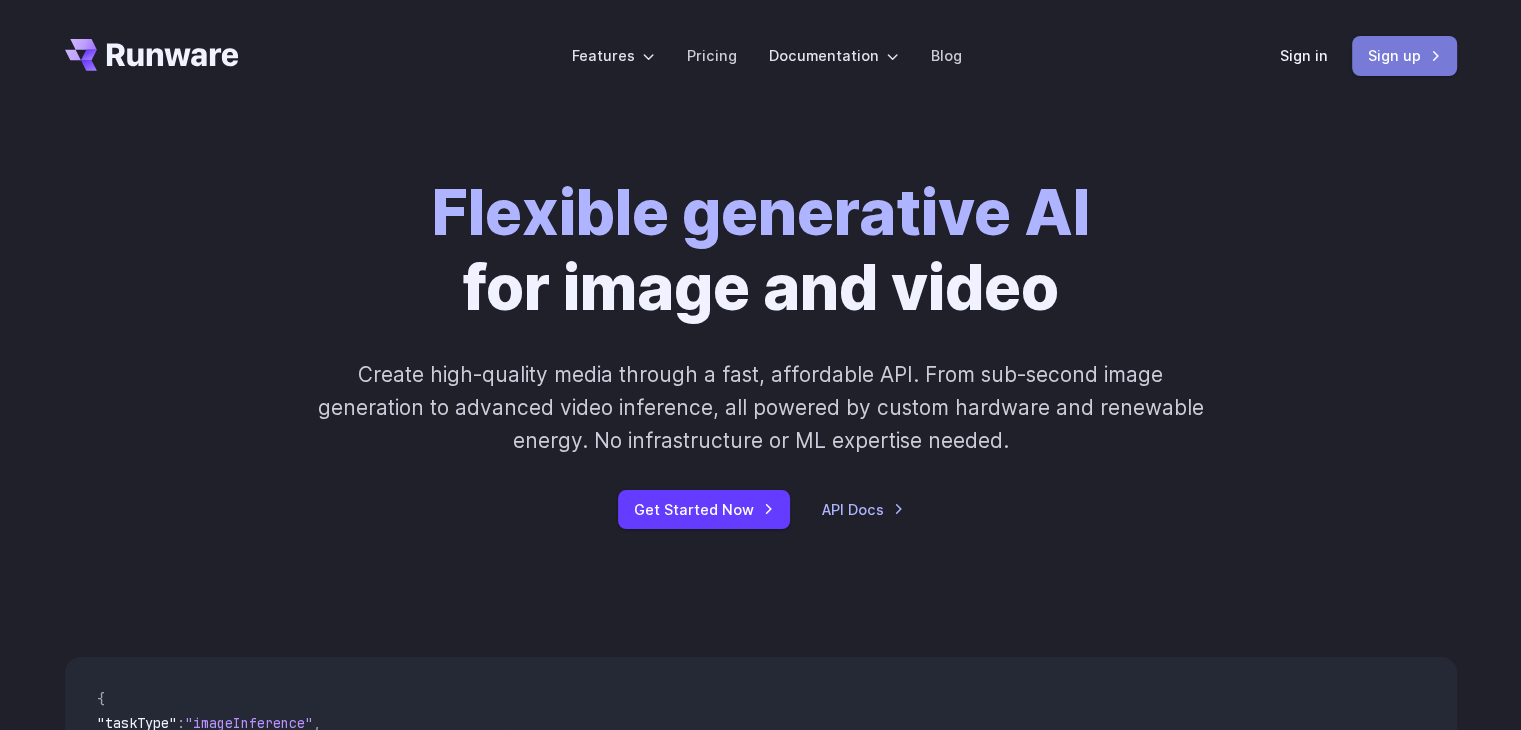 click on "Sign up" at bounding box center (1404, 55) 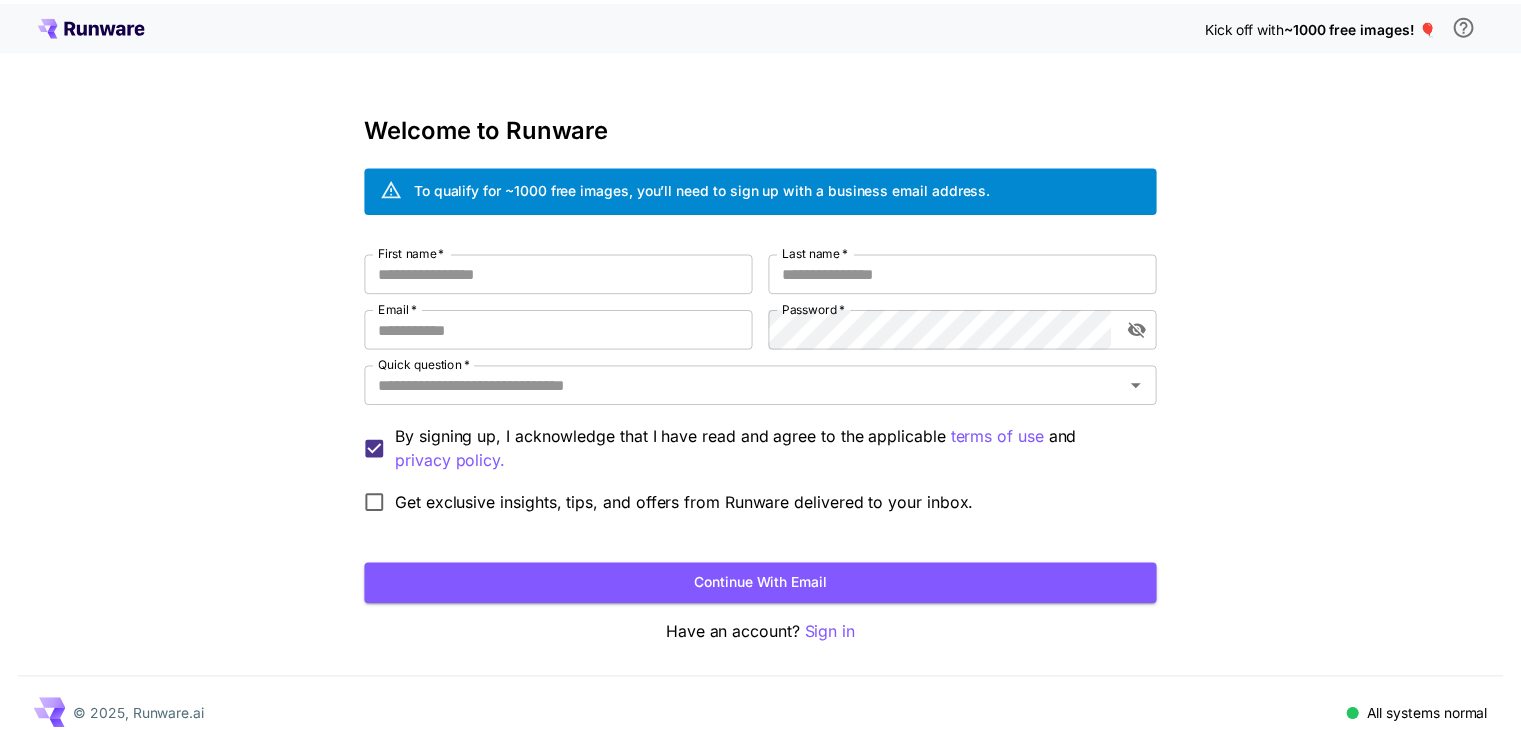 scroll, scrollTop: 0, scrollLeft: 0, axis: both 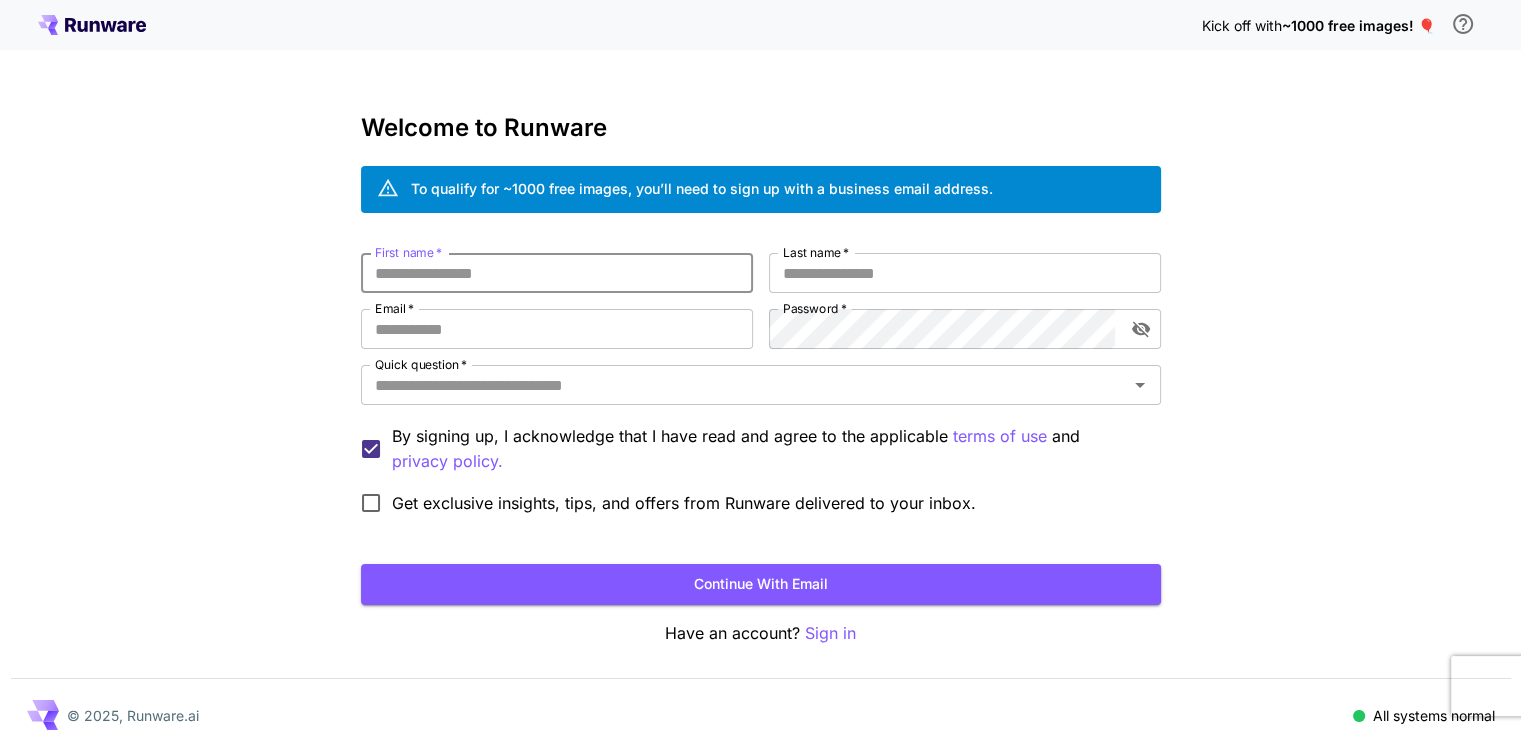 click on "First name   *" at bounding box center (557, 273) 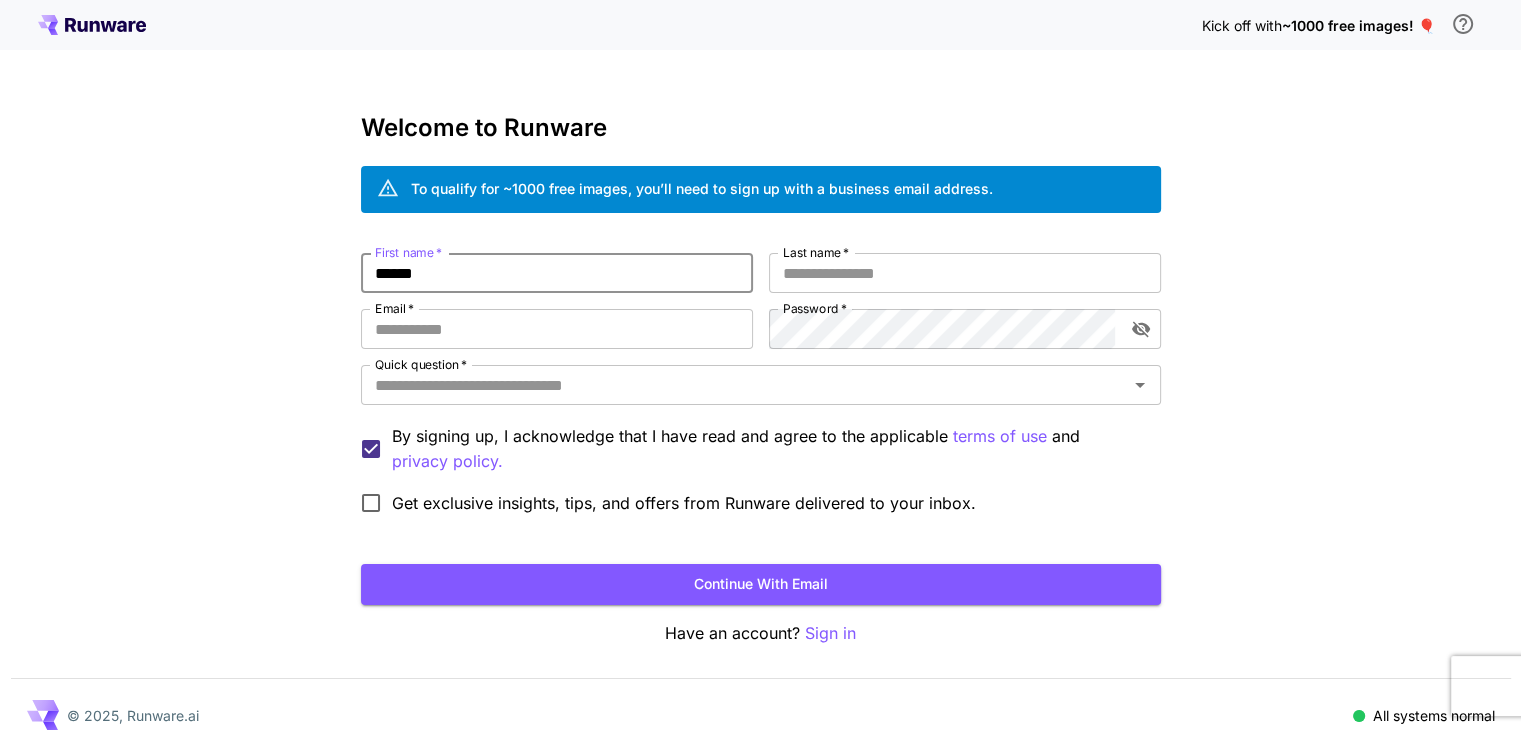 type on "******" 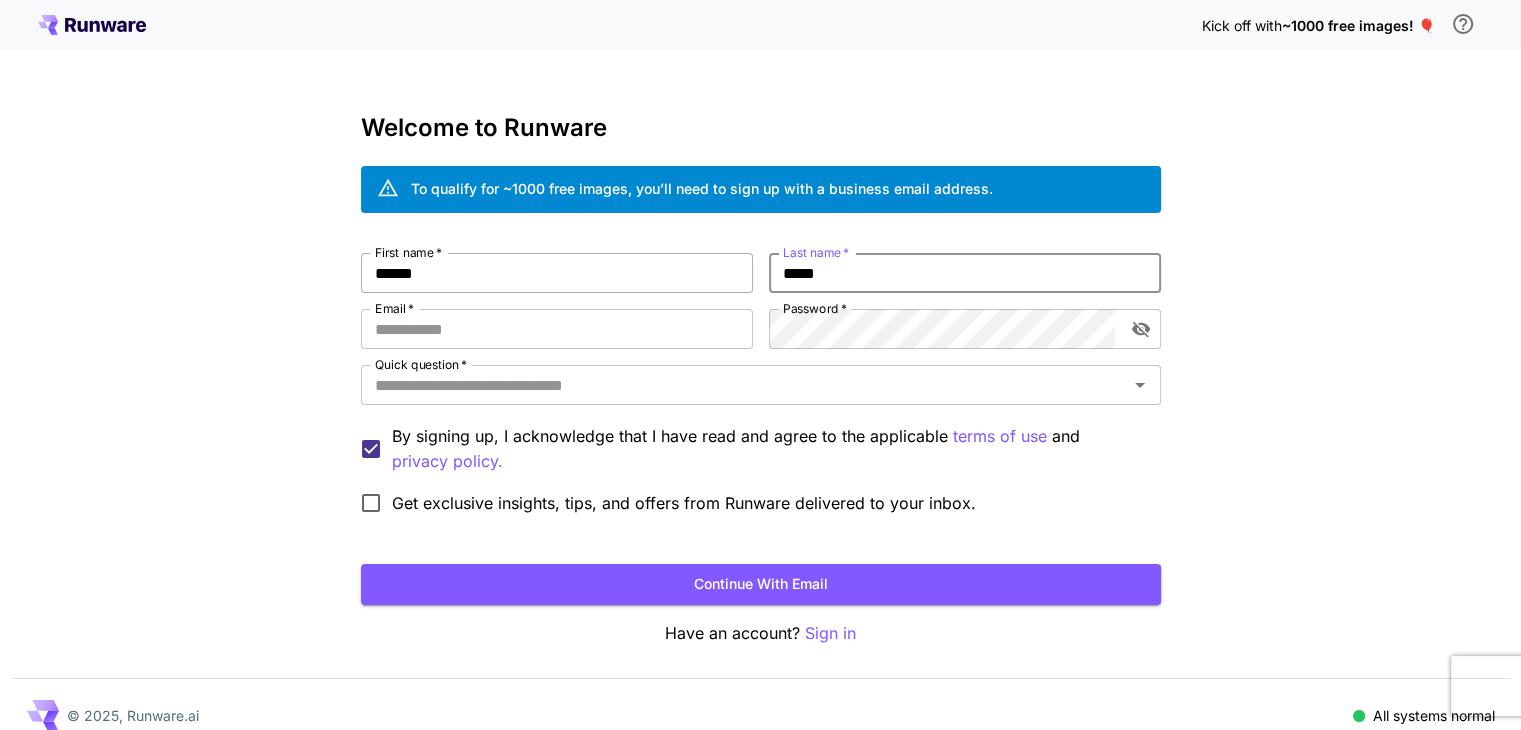 type on "*****" 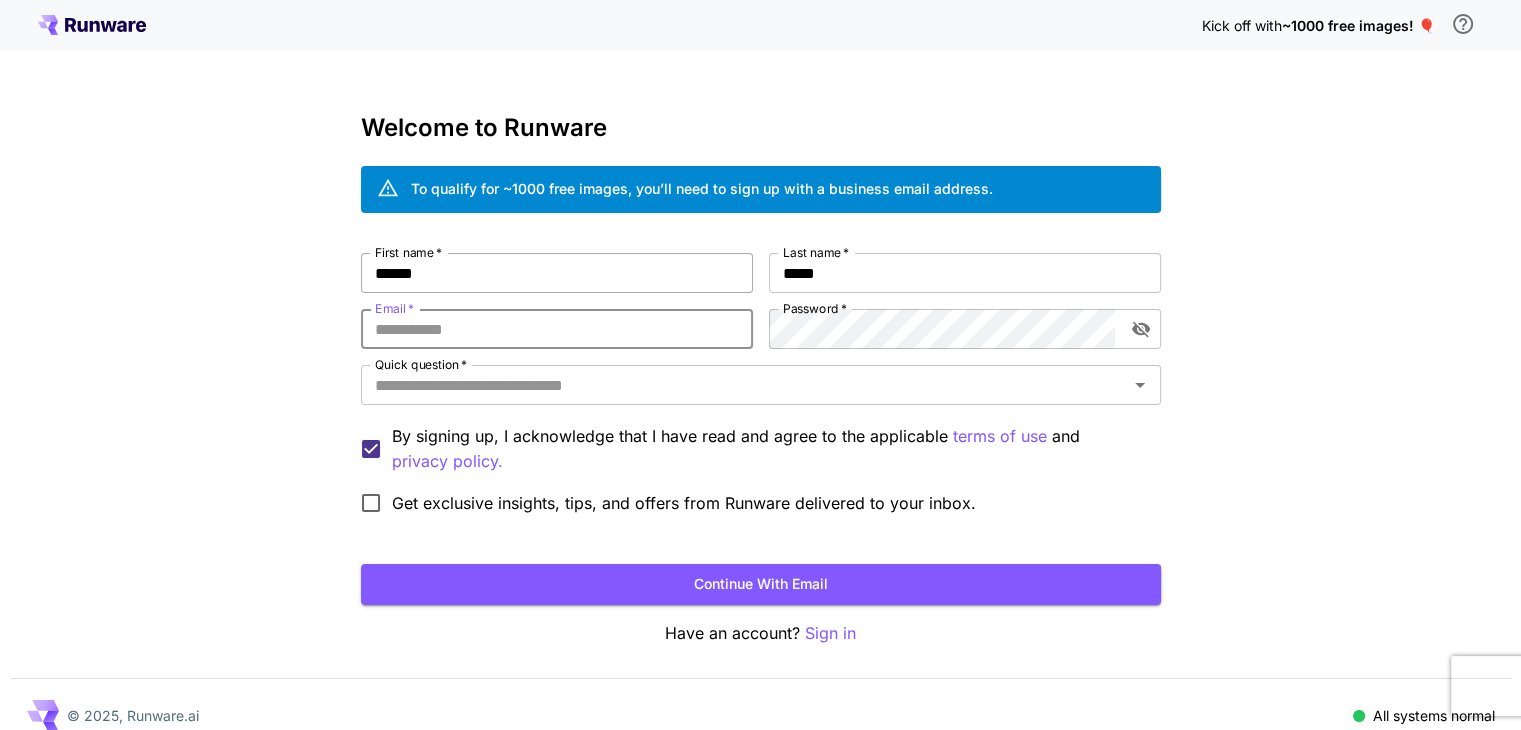 paste on "**********" 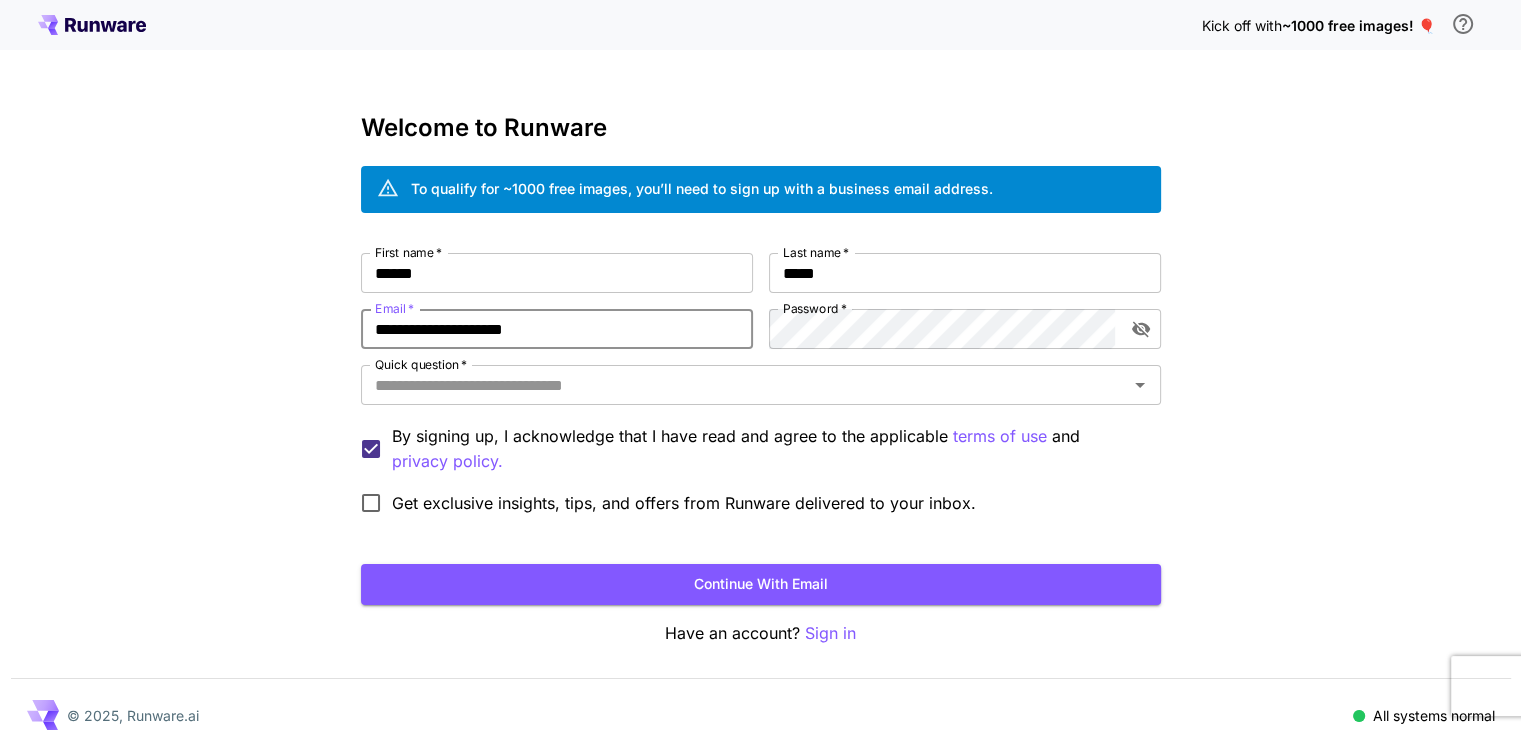 type on "**********" 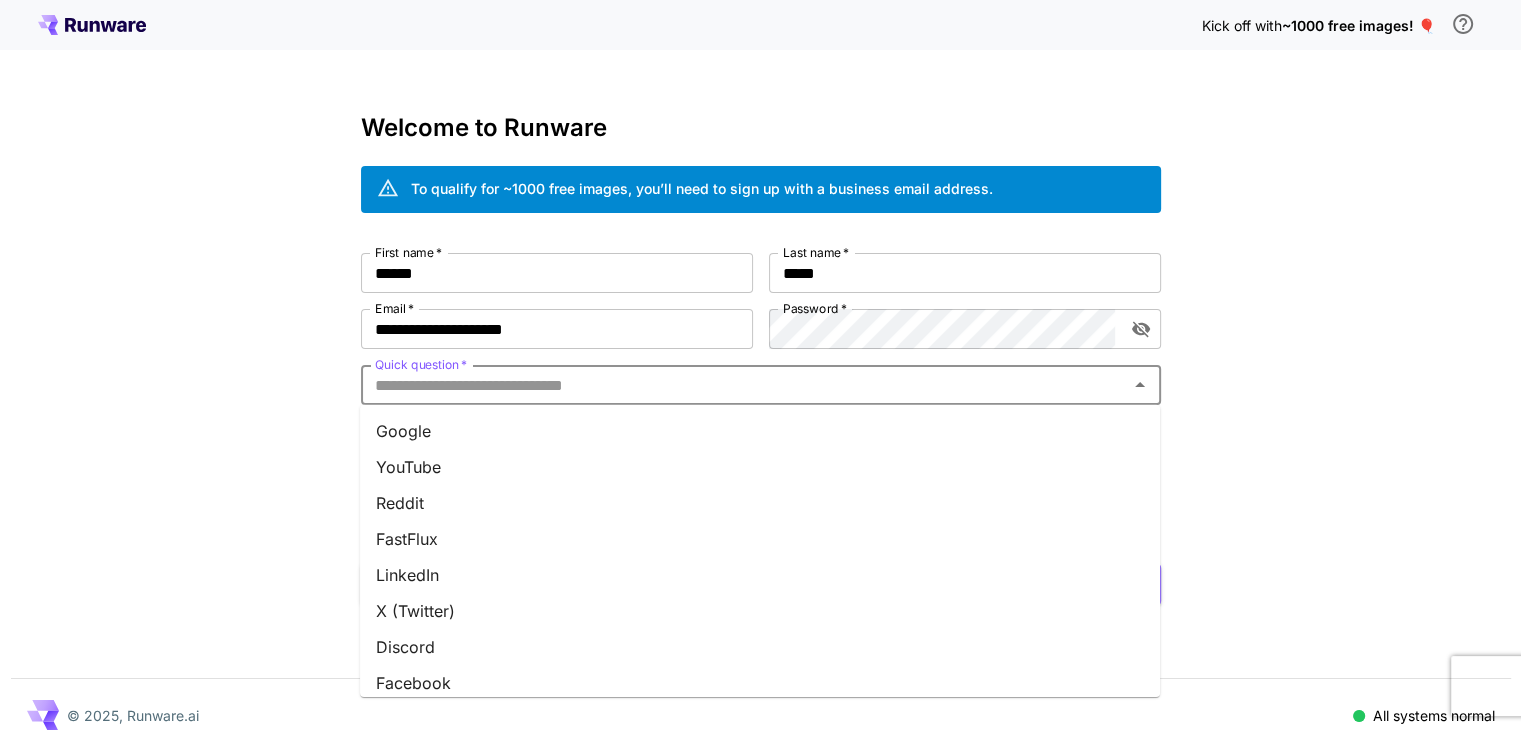 click on "Quick question   *" at bounding box center (744, 385) 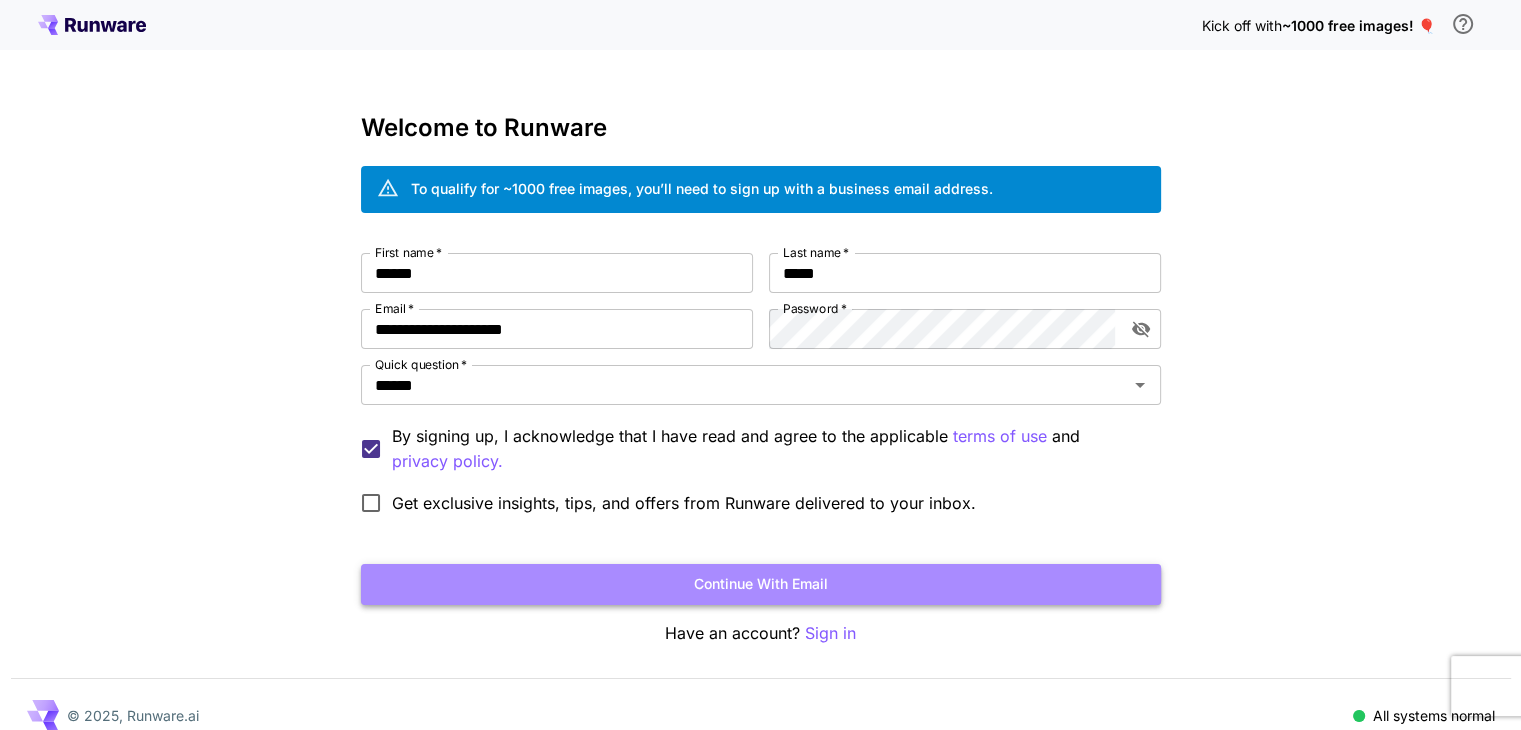 click on "Continue with email" at bounding box center [761, 584] 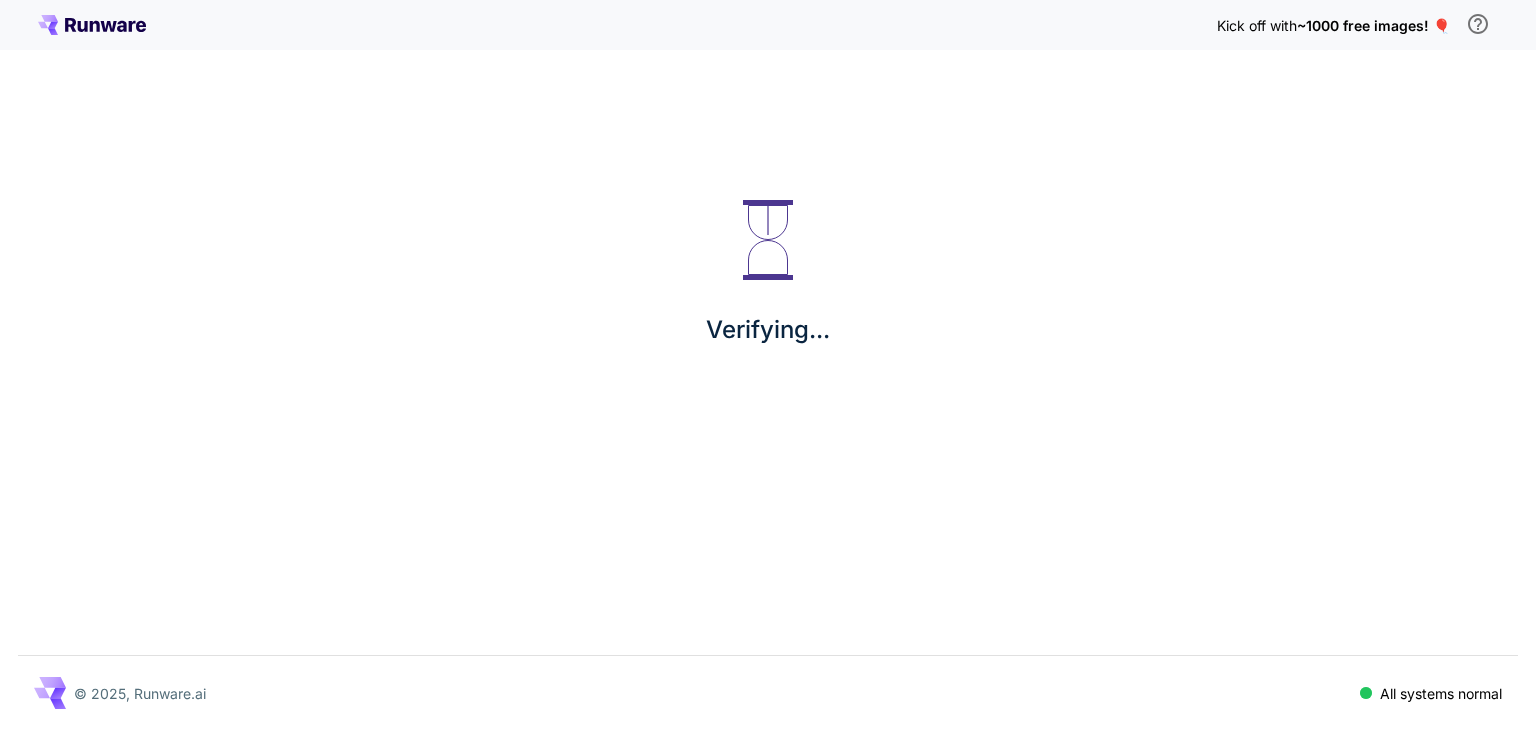 scroll, scrollTop: 0, scrollLeft: 0, axis: both 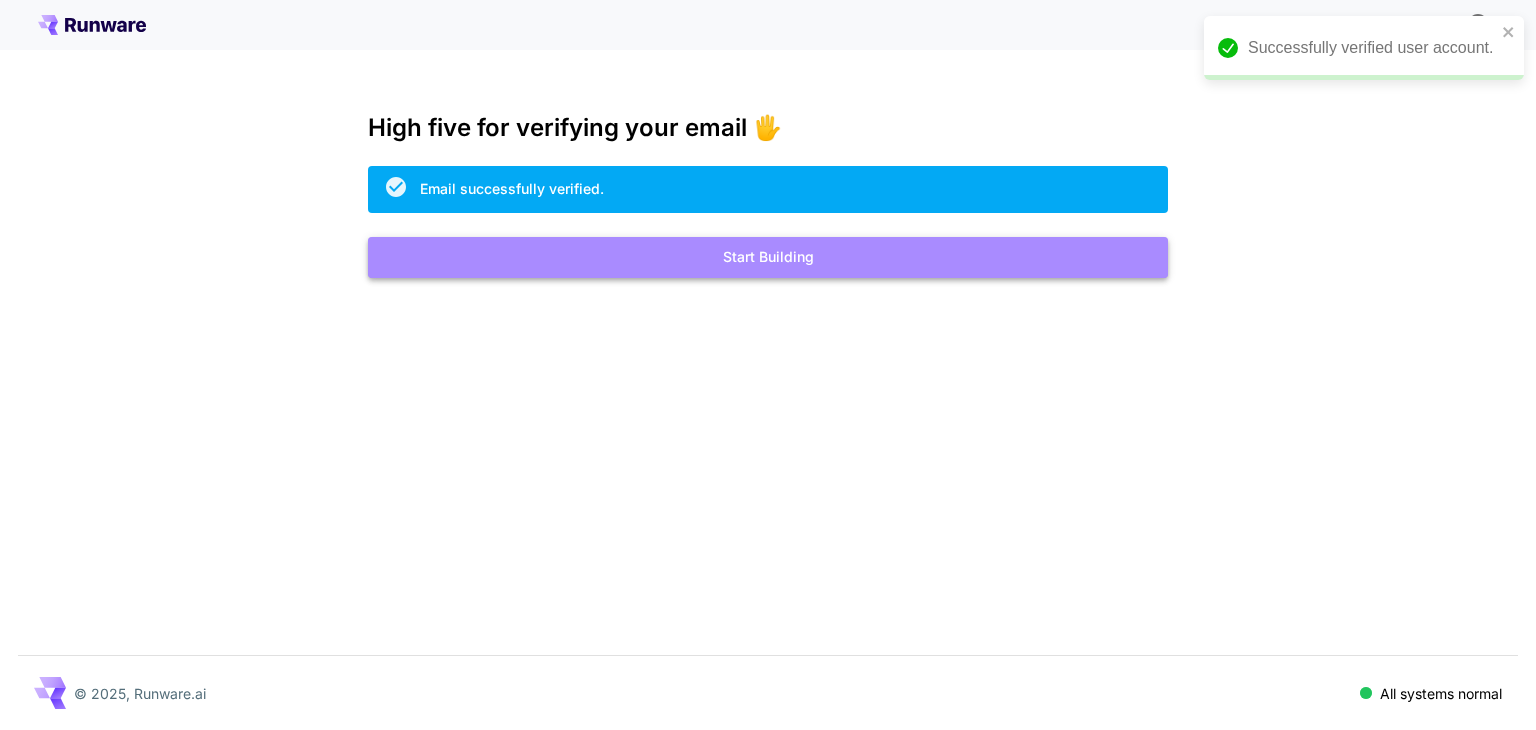 click on "Start Building" at bounding box center [768, 257] 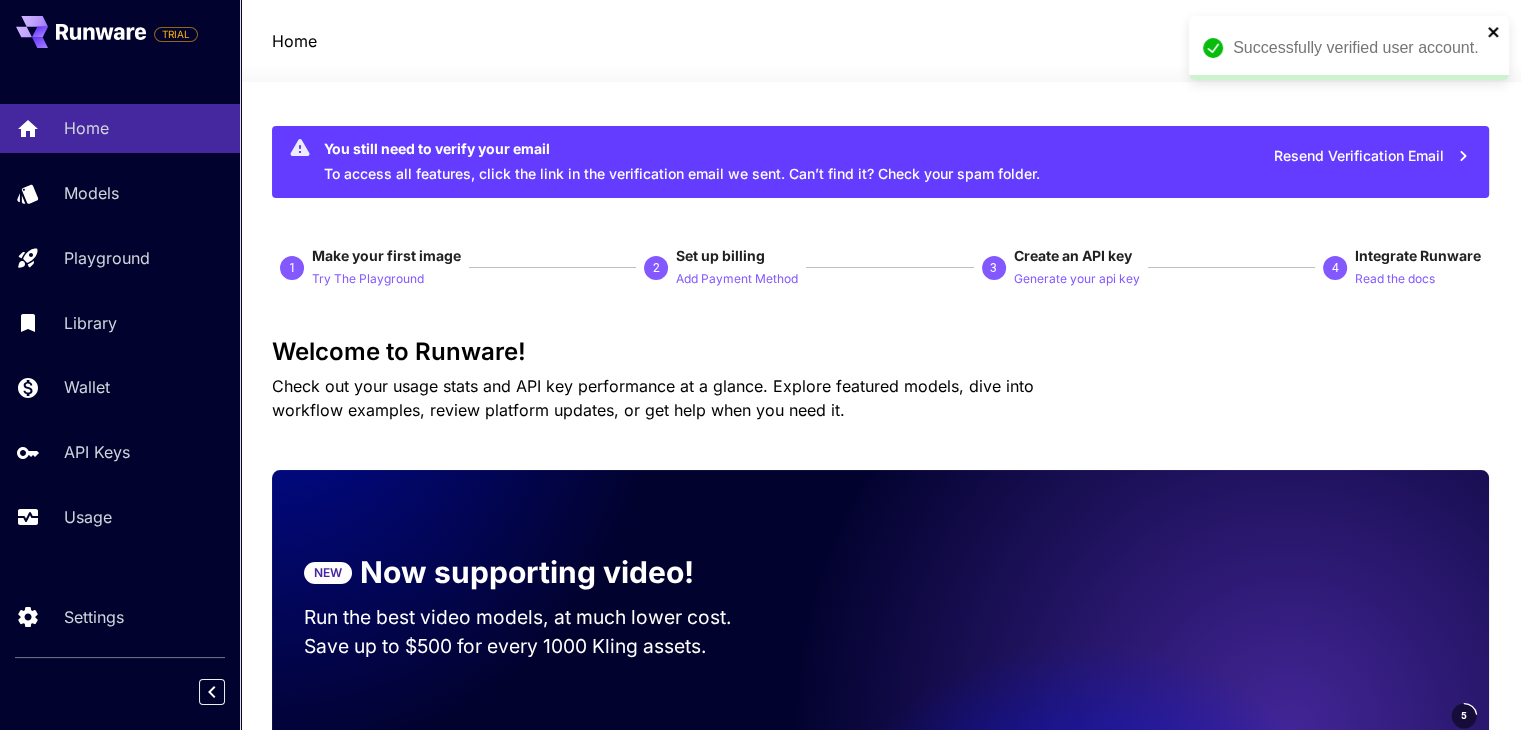 click 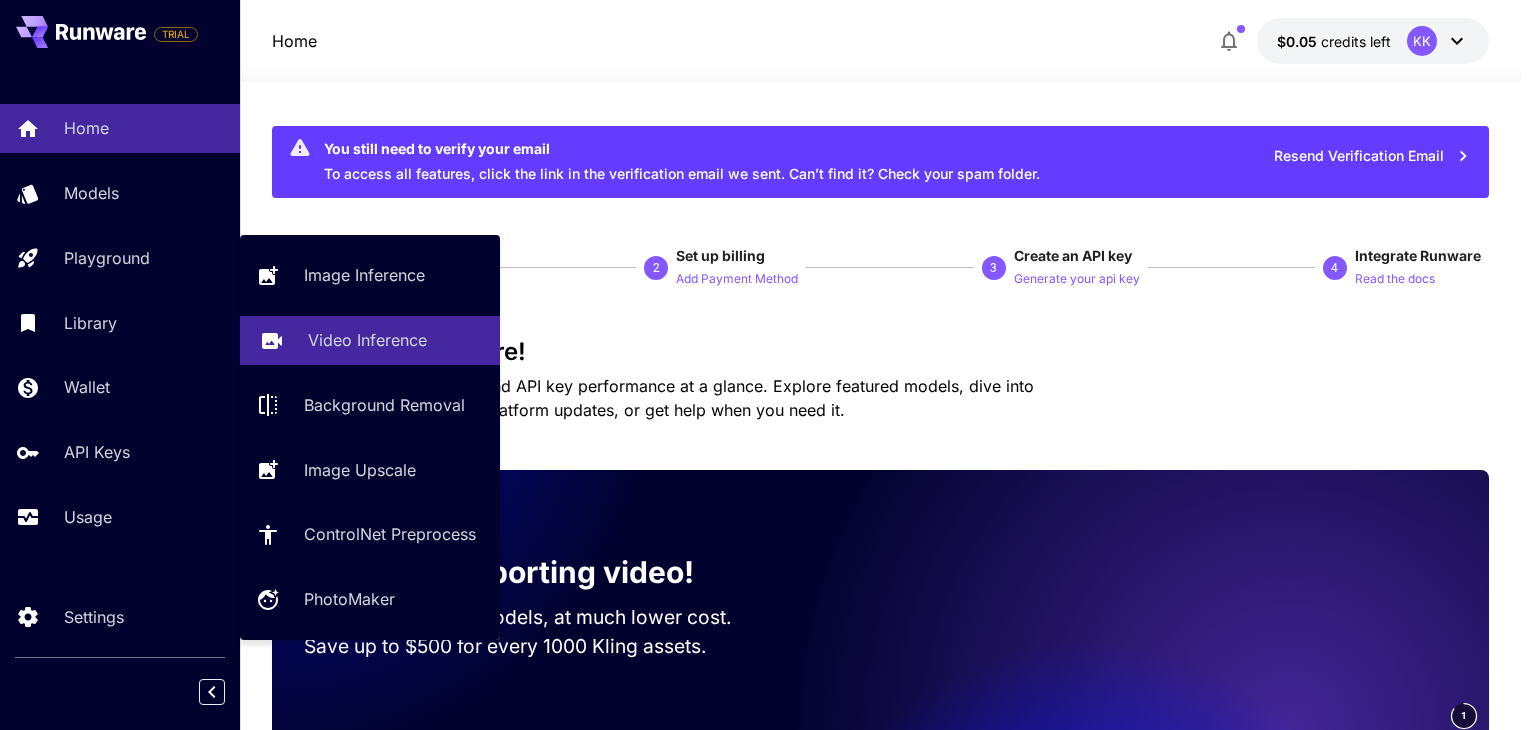 click on "Video Inference" at bounding box center (367, 340) 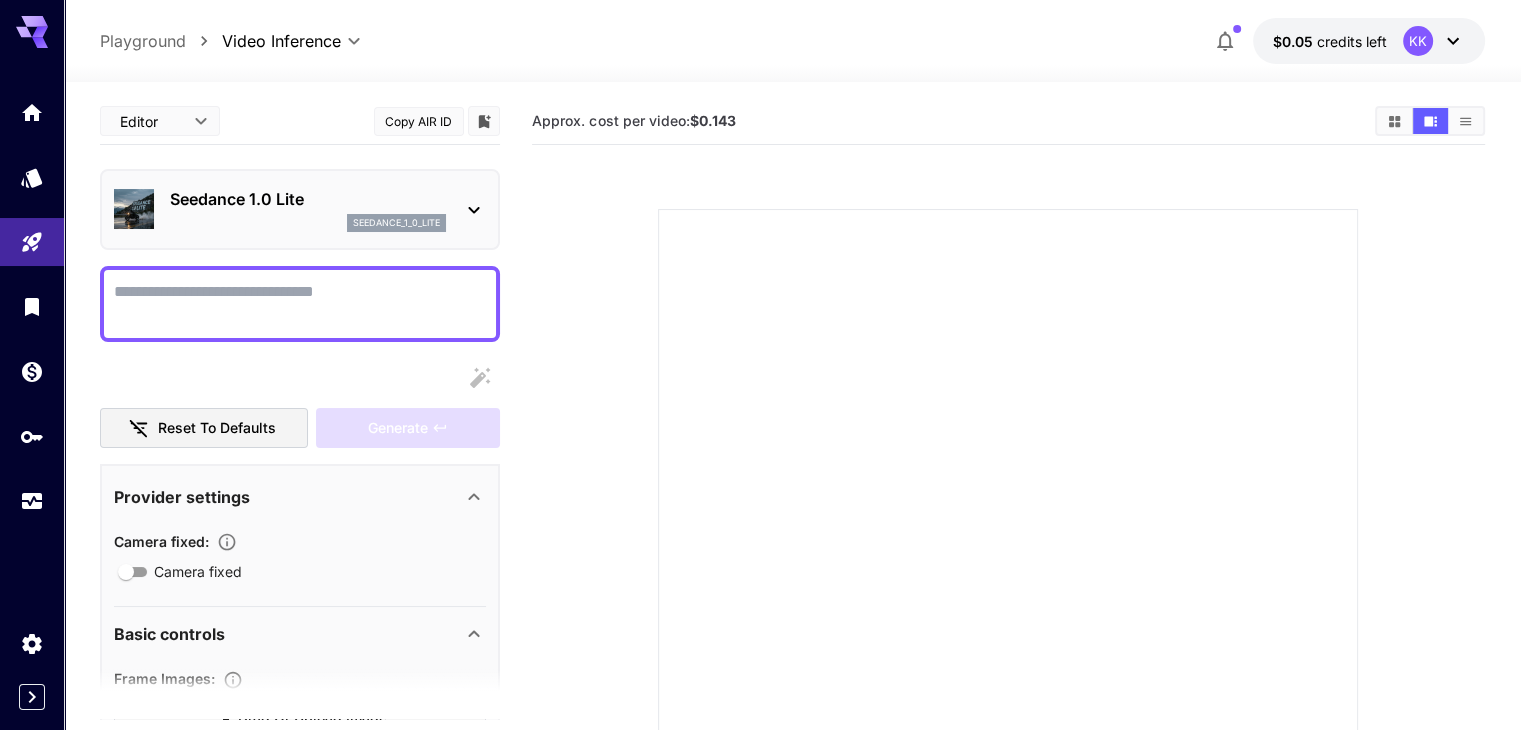 click on "Seedance 1.0 Lite seedance_1_0_lite" at bounding box center (300, 209) 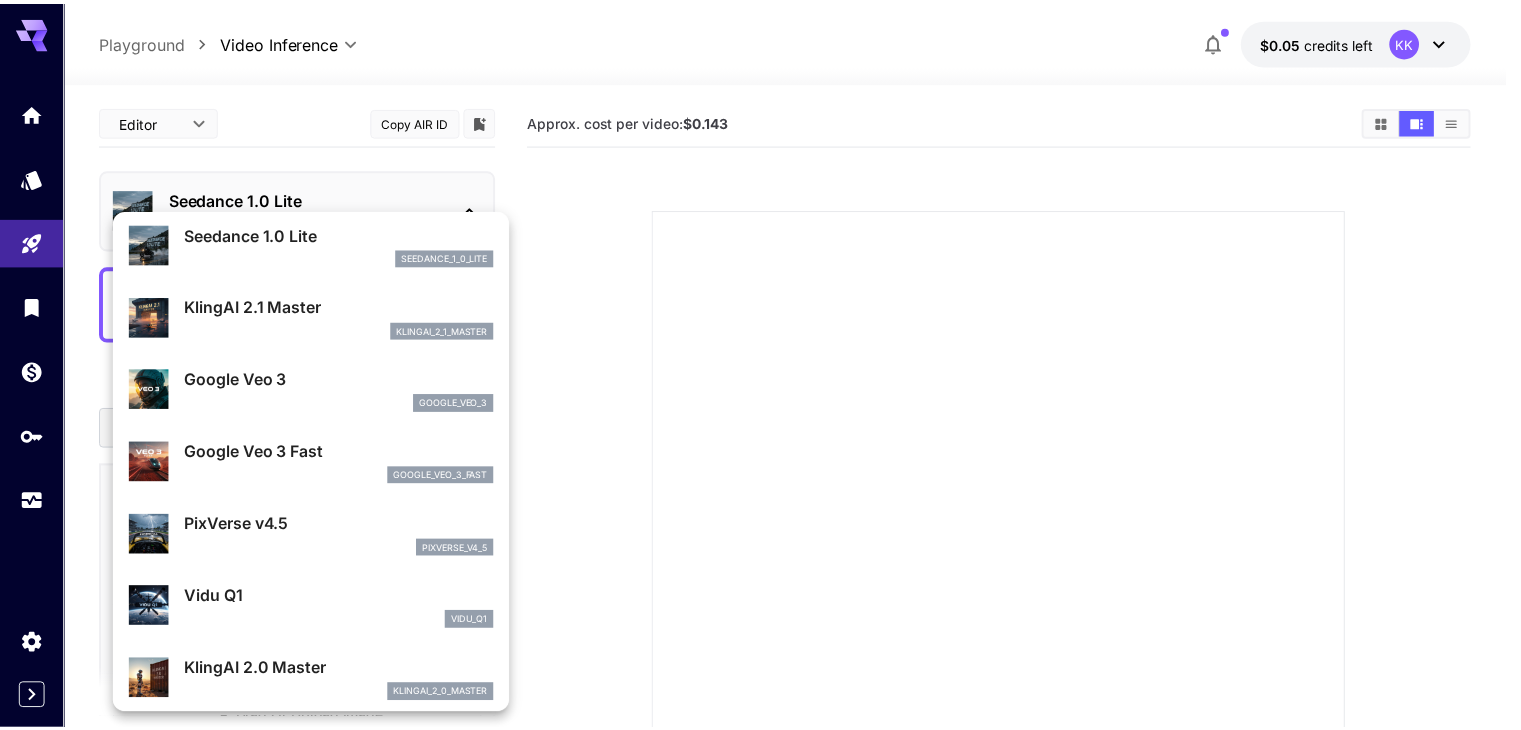 scroll, scrollTop: 220, scrollLeft: 0, axis: vertical 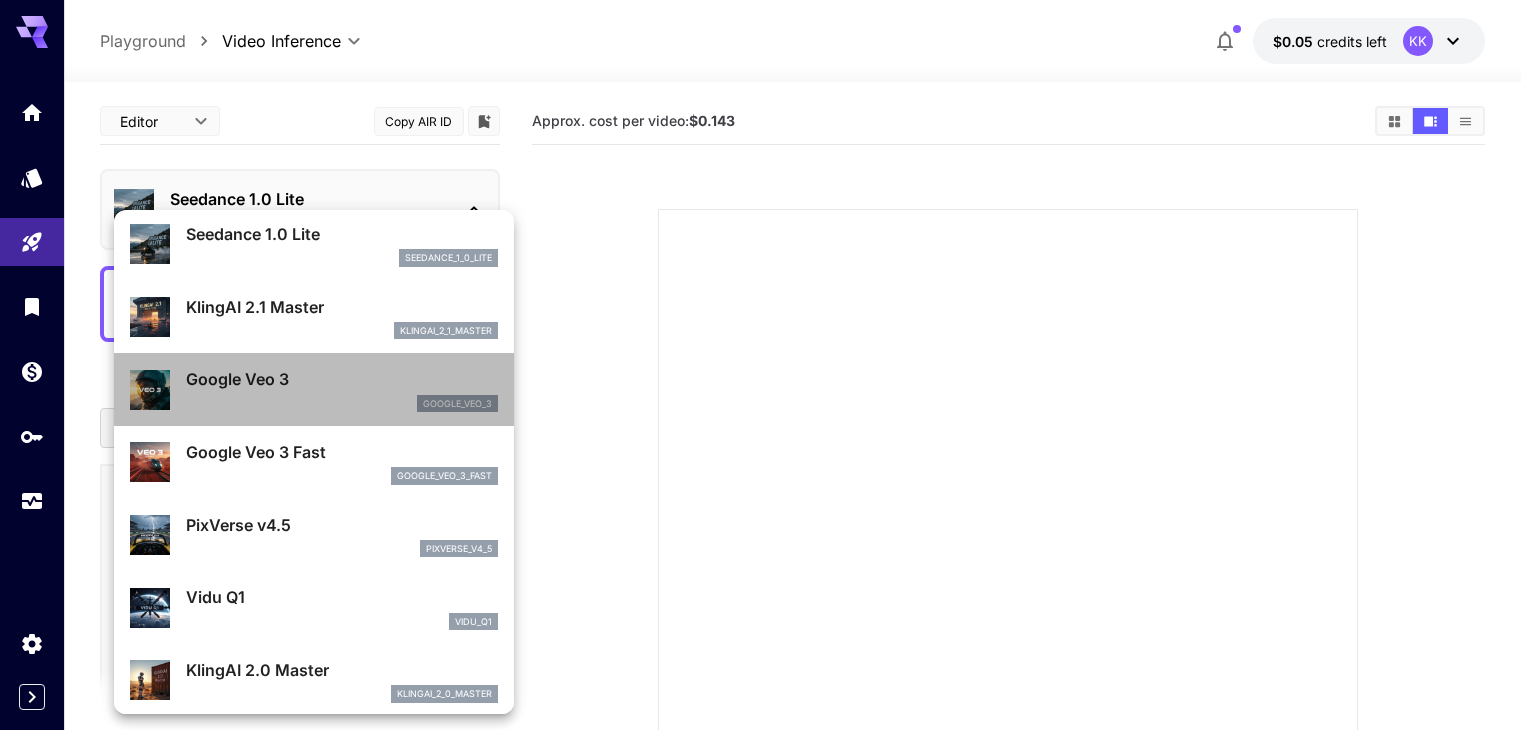 click on "Google Veo 3" at bounding box center [342, 379] 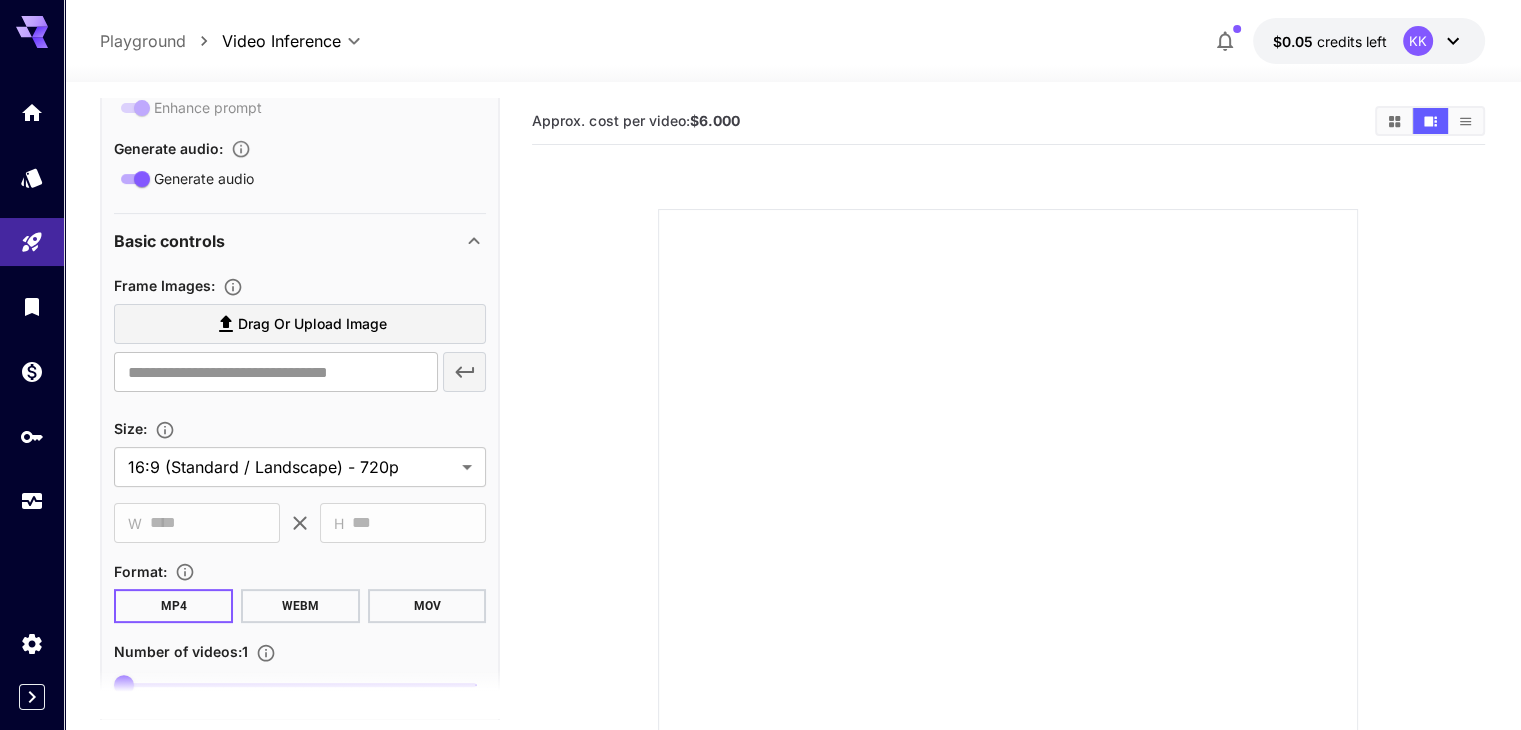 scroll, scrollTop: 472, scrollLeft: 0, axis: vertical 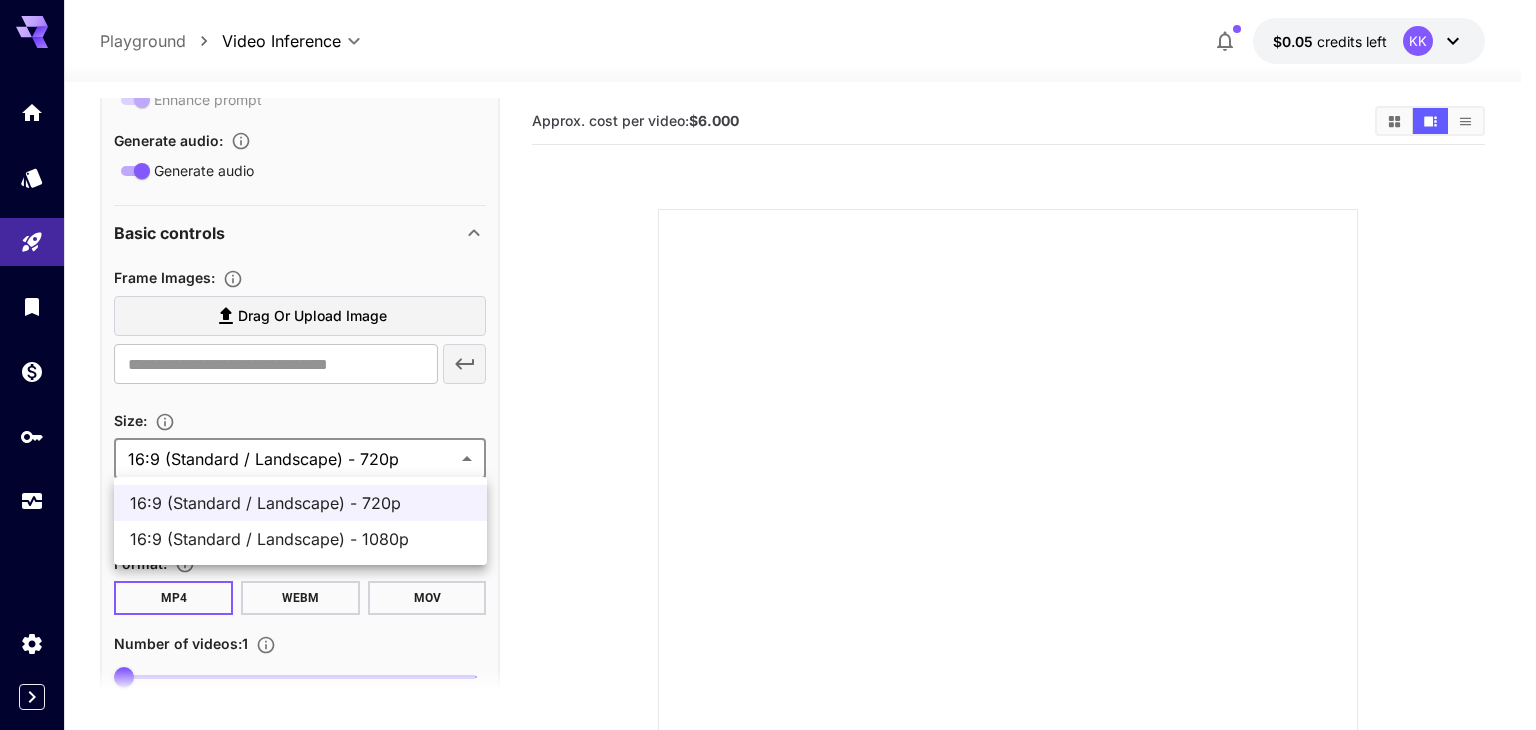 click on "**********" at bounding box center [768, 484] 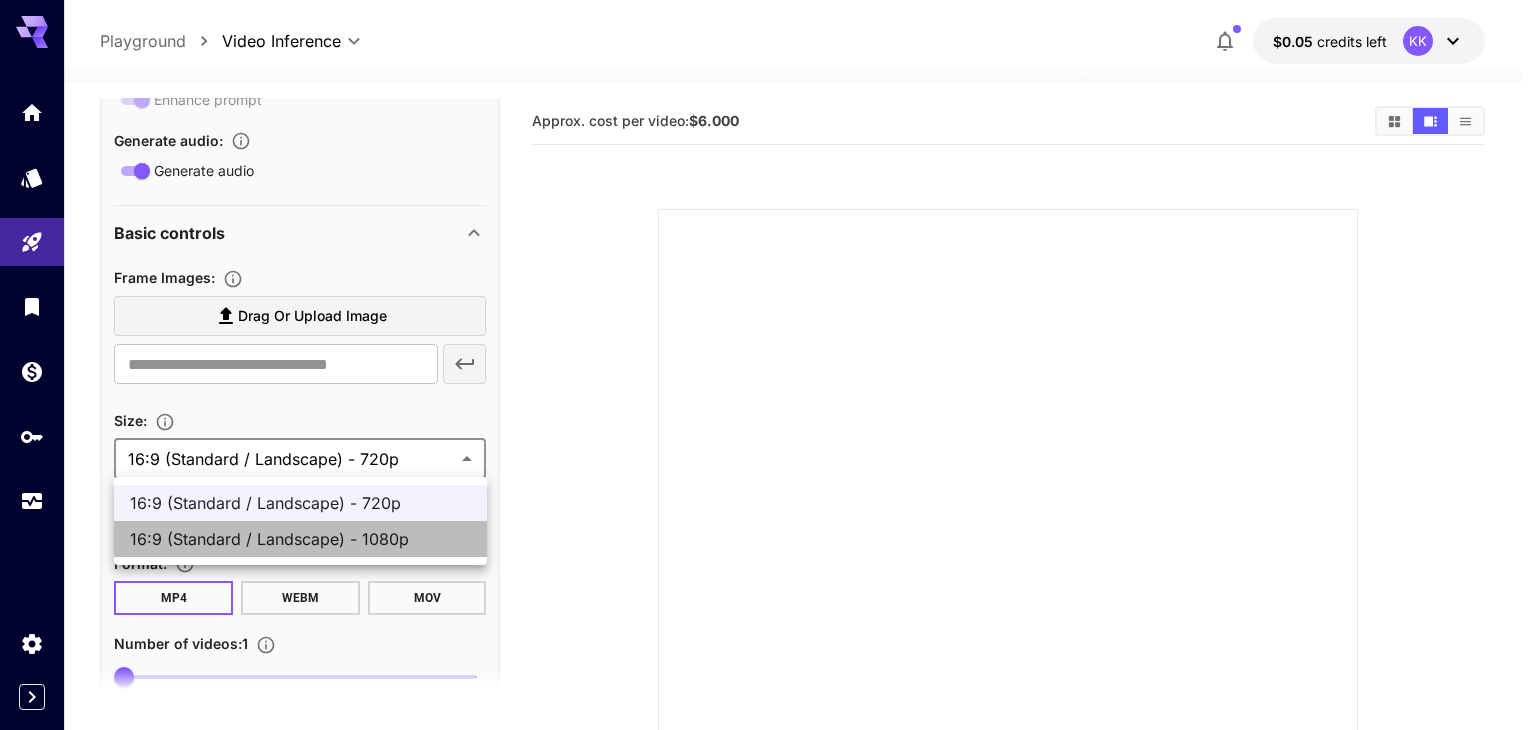 click on "16:9 (Standard / Landscape) - 1080p" at bounding box center [300, 539] 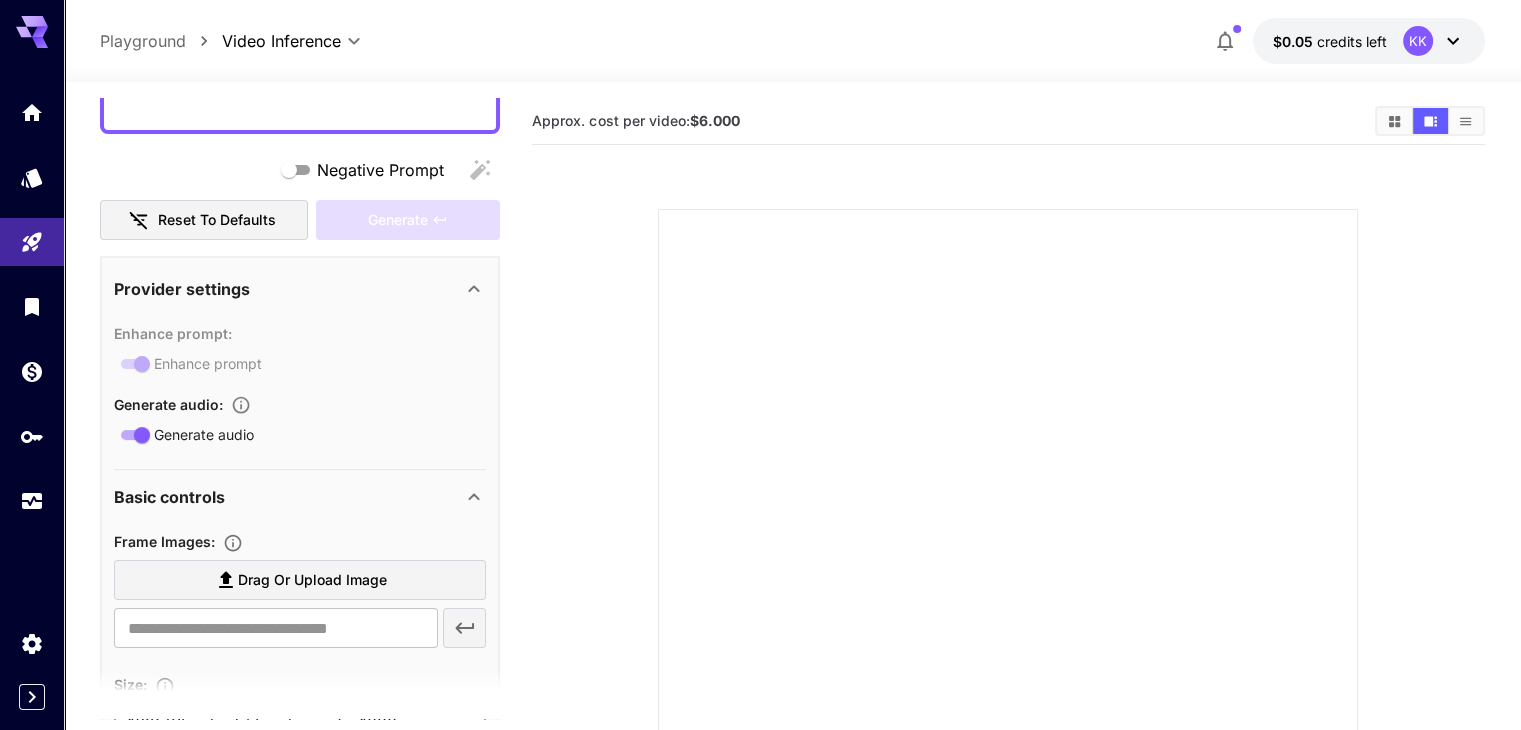 scroll, scrollTop: 0, scrollLeft: 0, axis: both 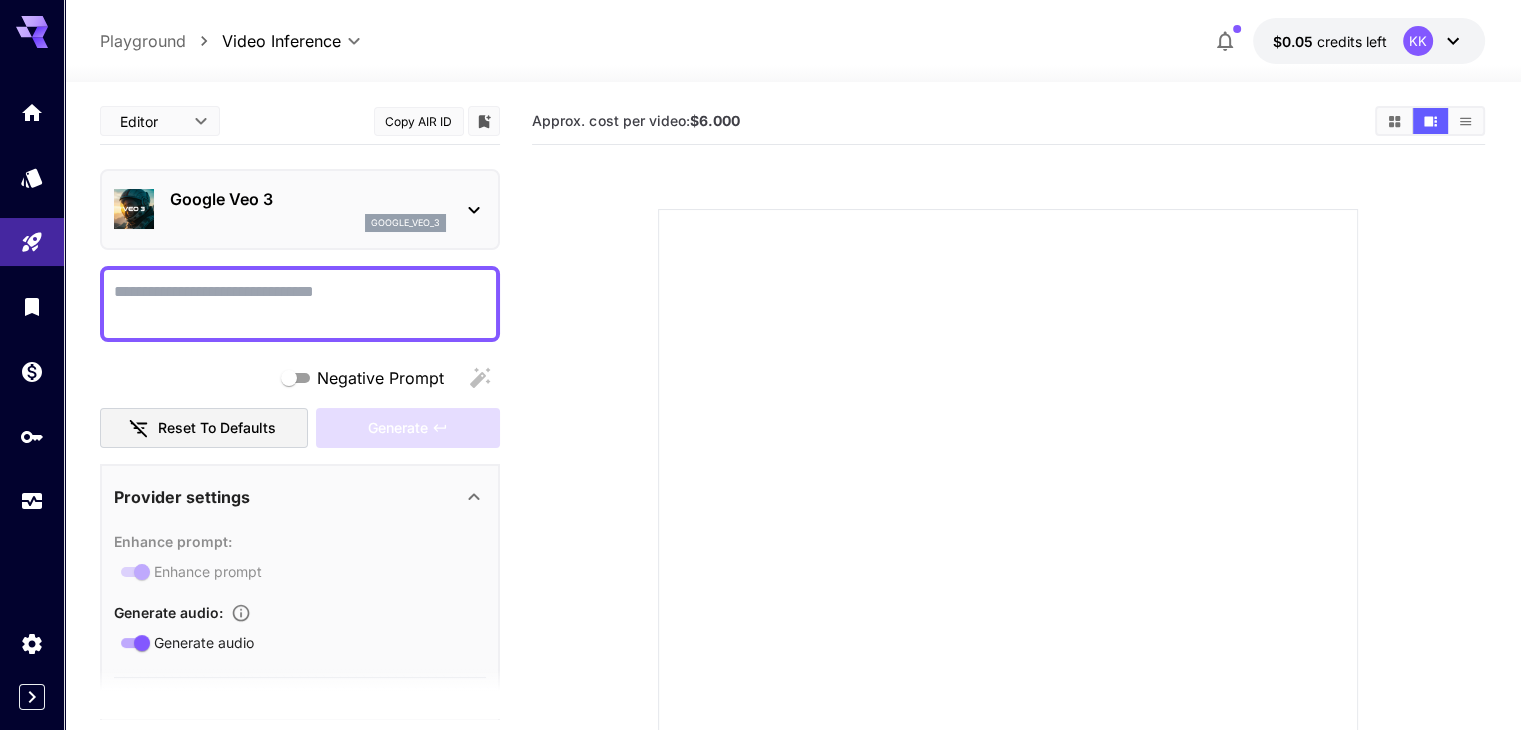 click on "Negative Prompt" at bounding box center (300, 304) 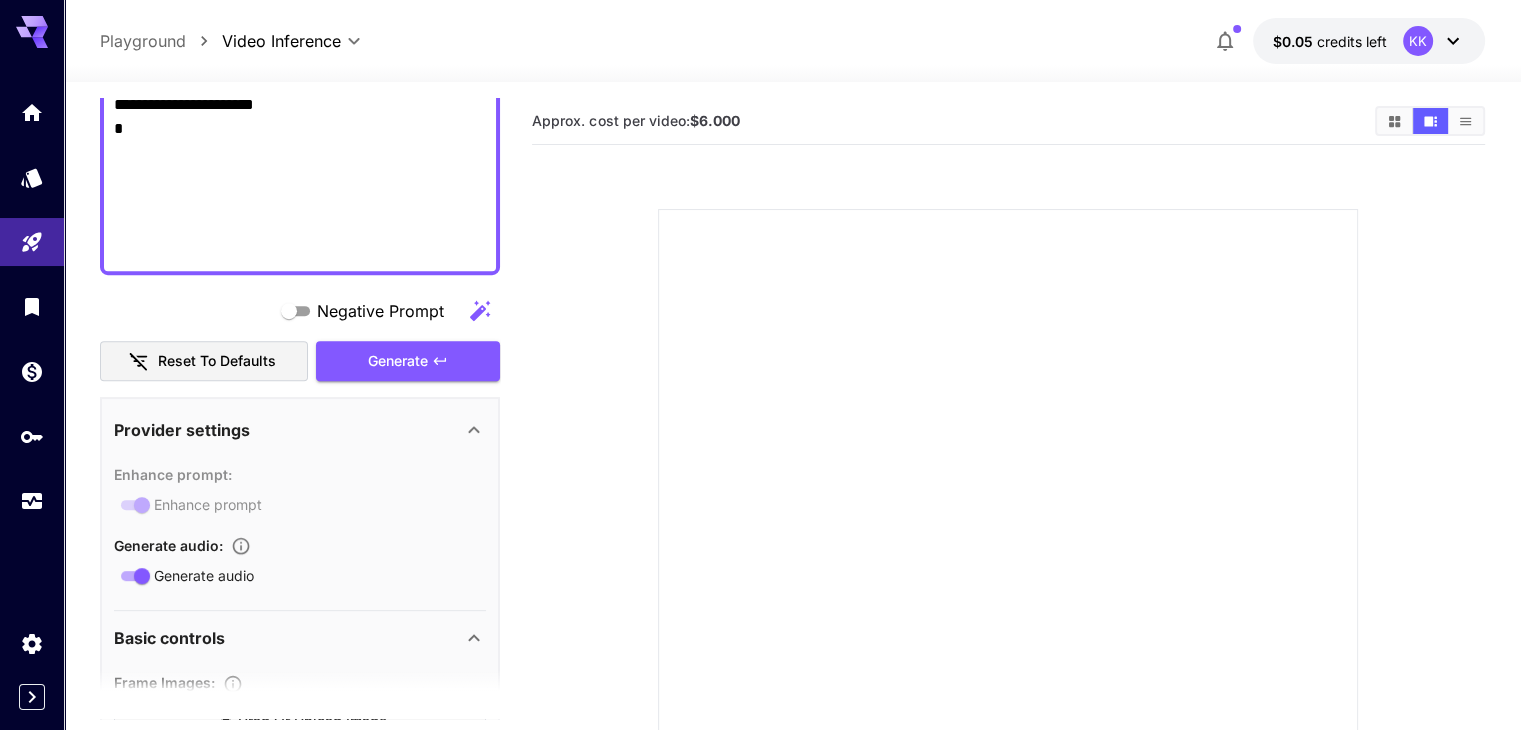 scroll, scrollTop: 817, scrollLeft: 0, axis: vertical 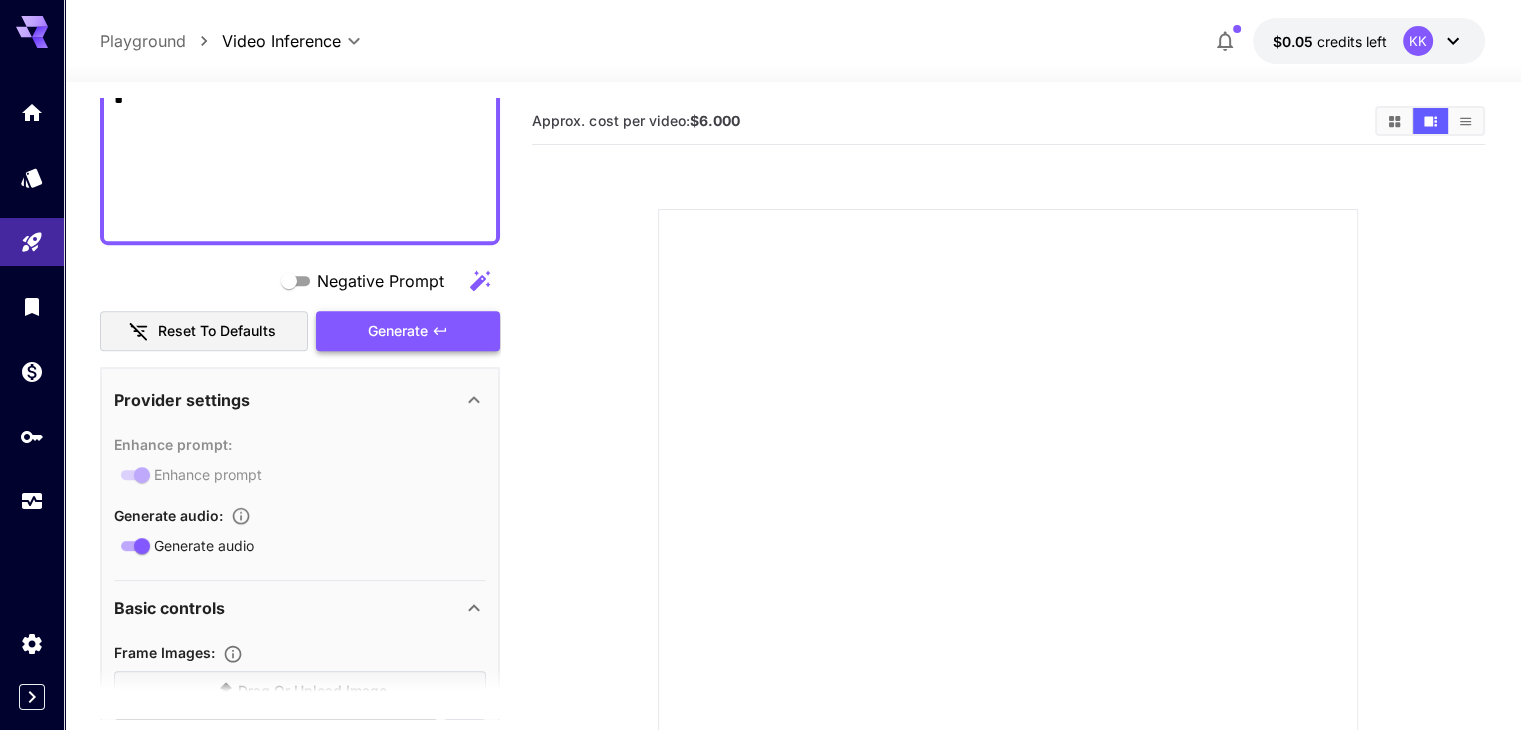 type on "**********" 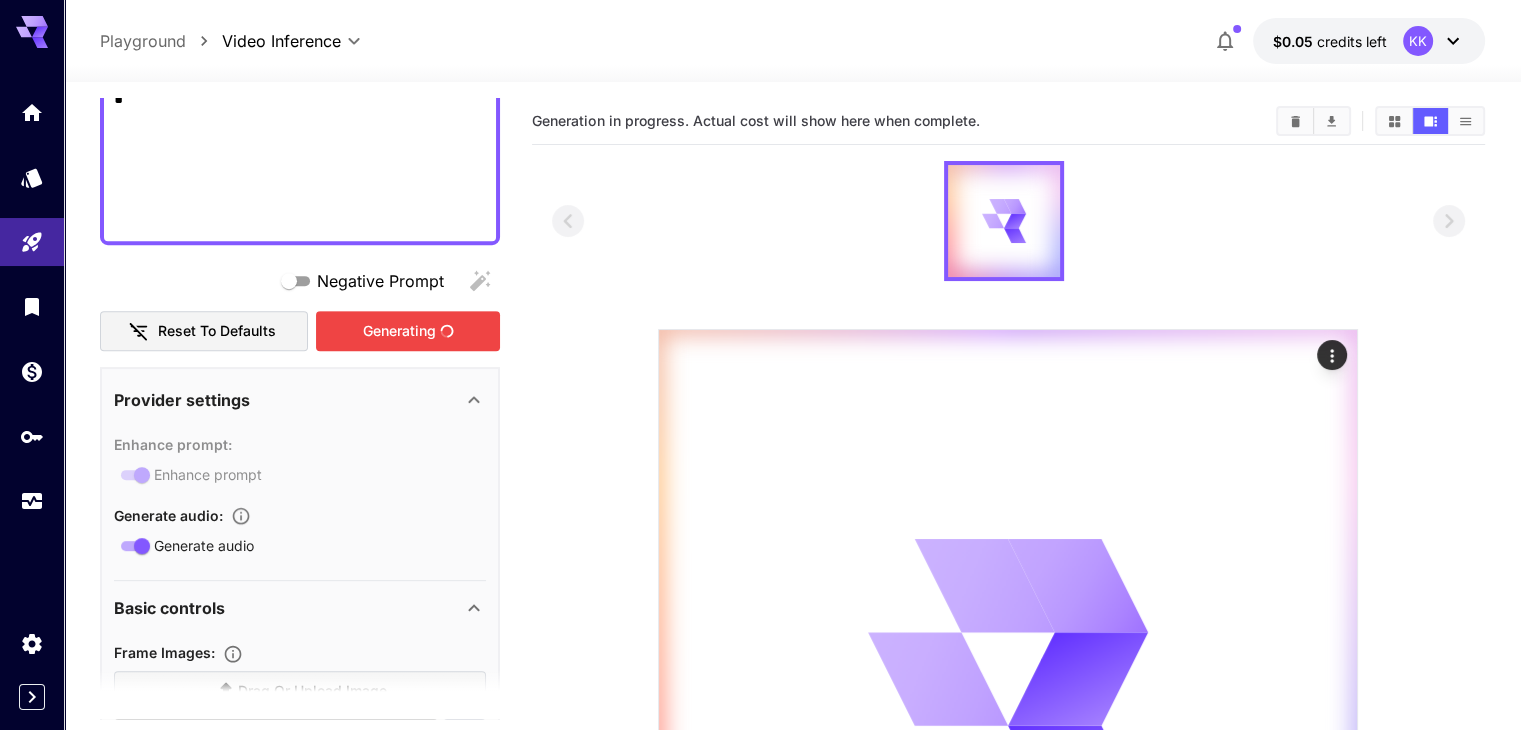 click on "Generating" at bounding box center [408, 331] 